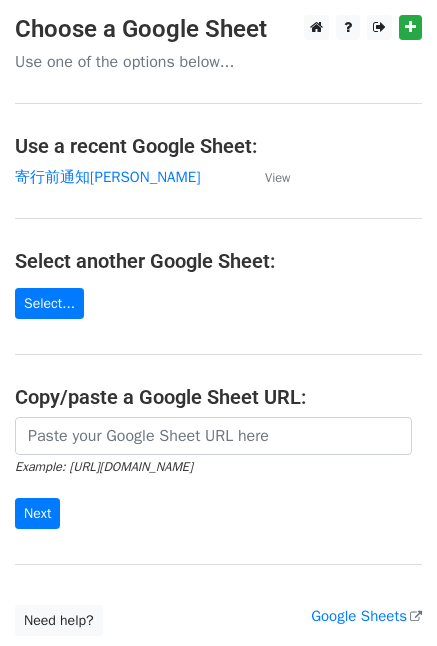 scroll, scrollTop: 0, scrollLeft: 0, axis: both 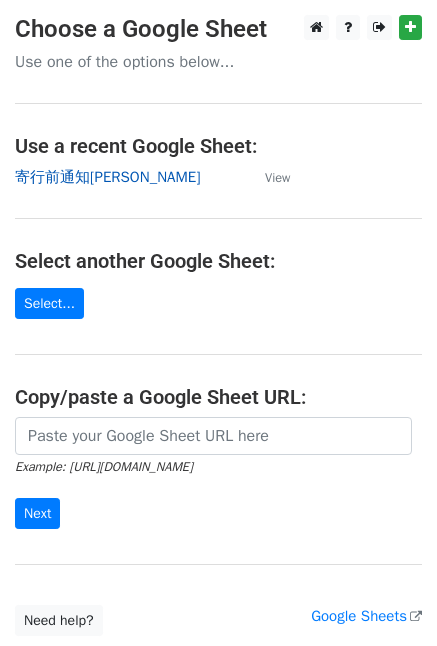 click on "寄行前通知[PERSON_NAME]" at bounding box center [108, 177] 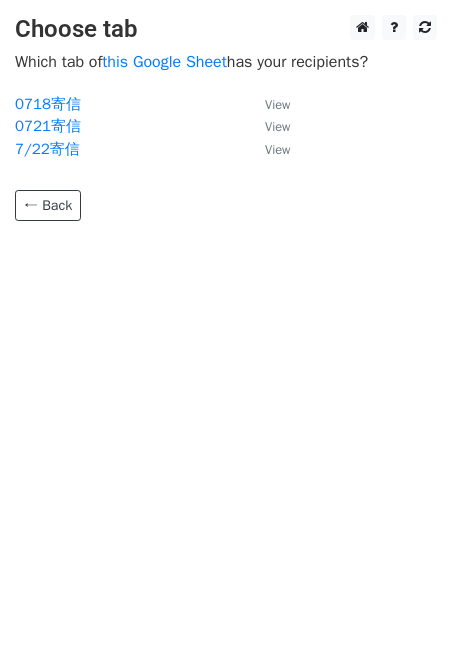 scroll, scrollTop: 0, scrollLeft: 0, axis: both 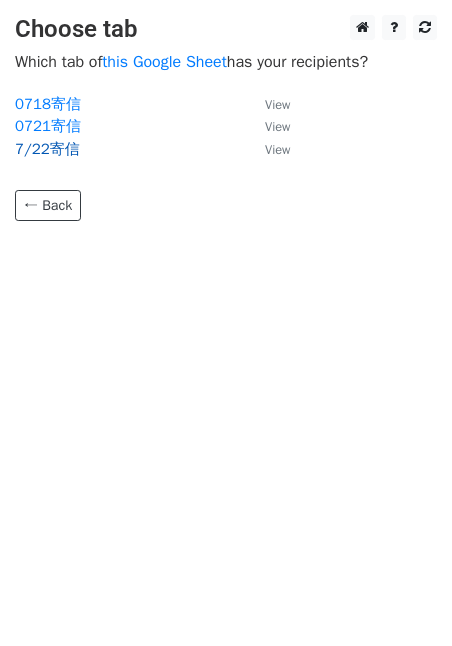 click on "7/22寄信" at bounding box center [47, 149] 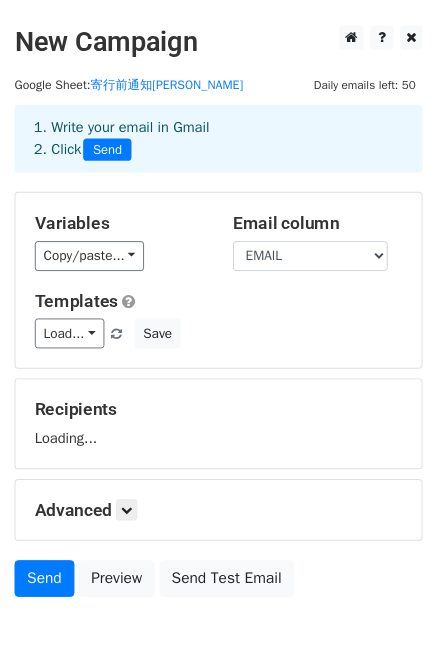 scroll, scrollTop: 0, scrollLeft: 0, axis: both 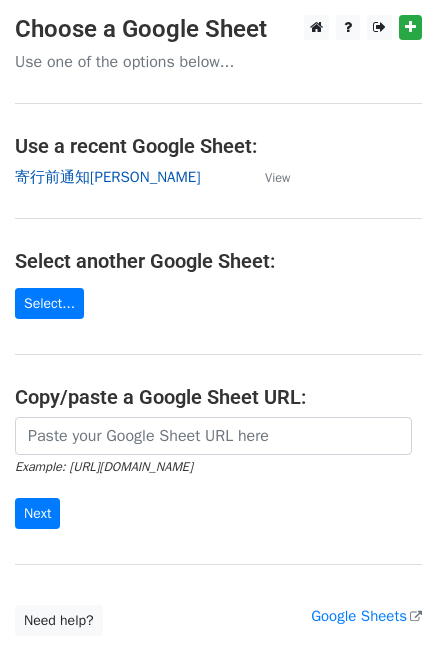 click on "寄行前通知[PERSON_NAME]" 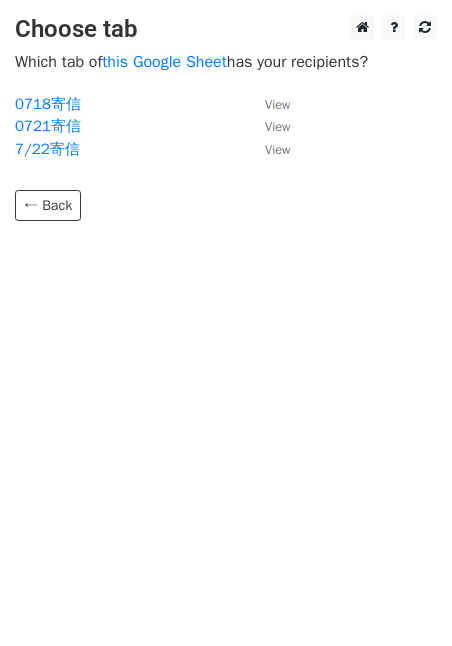scroll, scrollTop: 0, scrollLeft: 0, axis: both 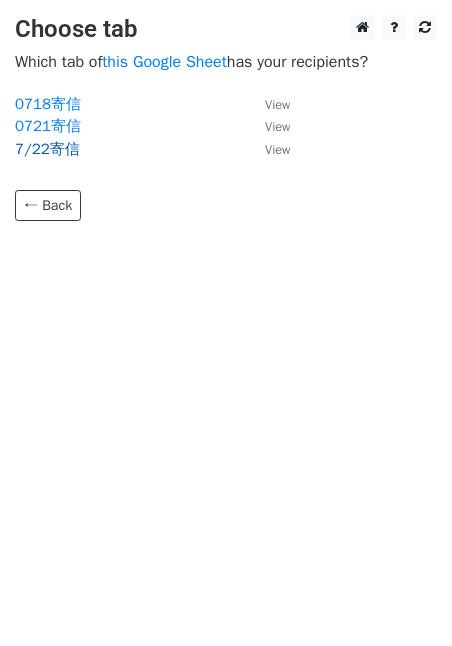 click on "7/22寄信" at bounding box center [47, 149] 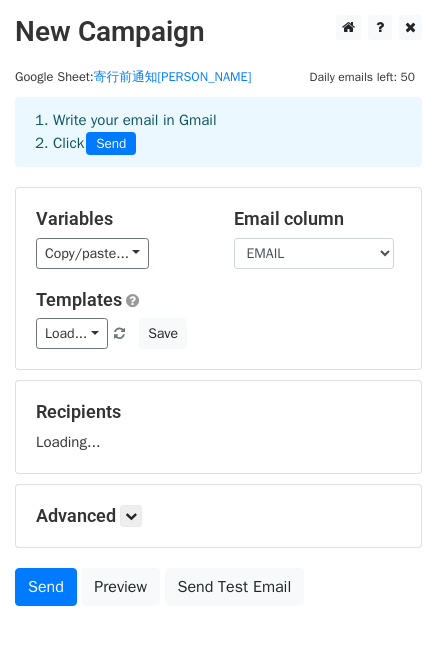scroll, scrollTop: 0, scrollLeft: 0, axis: both 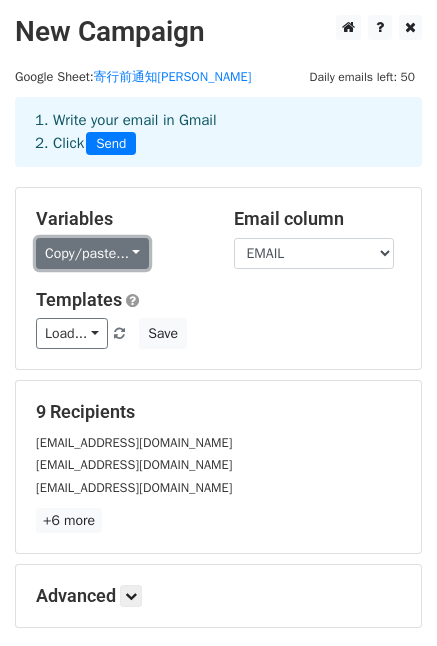 click on "Copy/paste..." at bounding box center [92, 253] 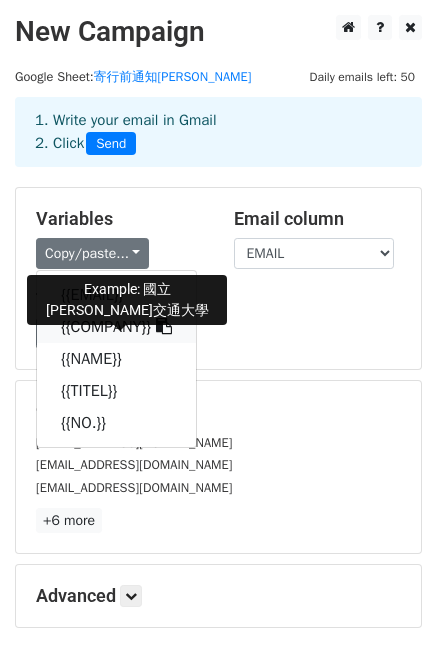 click on "{{COMPANY}}" at bounding box center (116, 327) 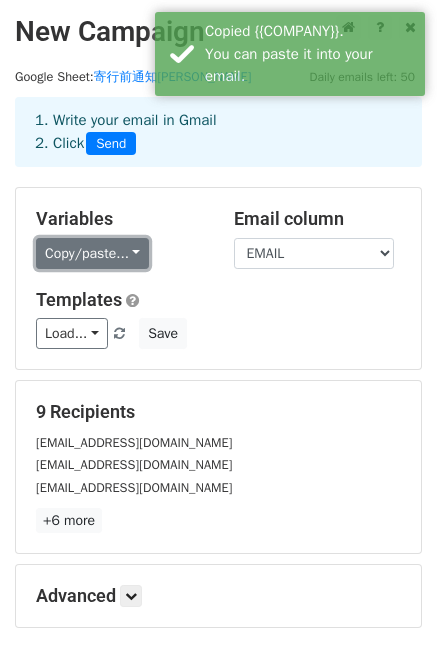 click on "Copy/paste..." at bounding box center (92, 253) 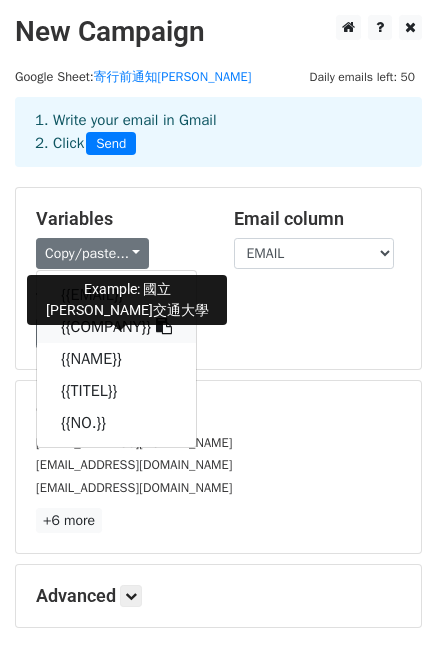 click on "{{COMPANY}}" at bounding box center [116, 327] 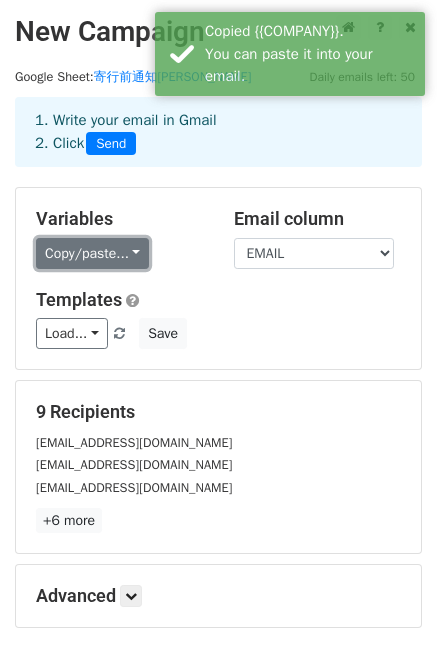 click on "Copy/paste..." at bounding box center (92, 253) 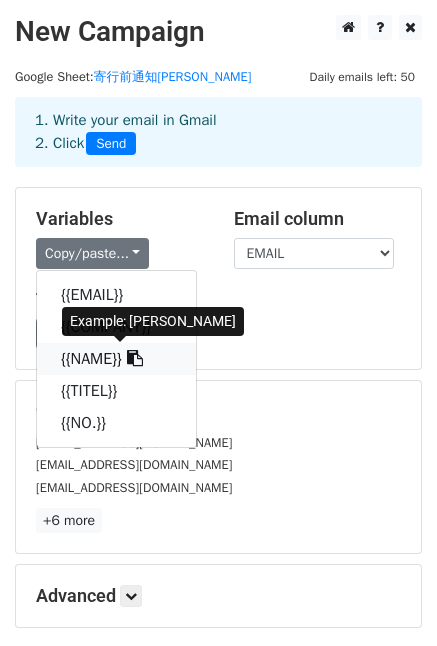 click on "{{NAME}}" at bounding box center [116, 359] 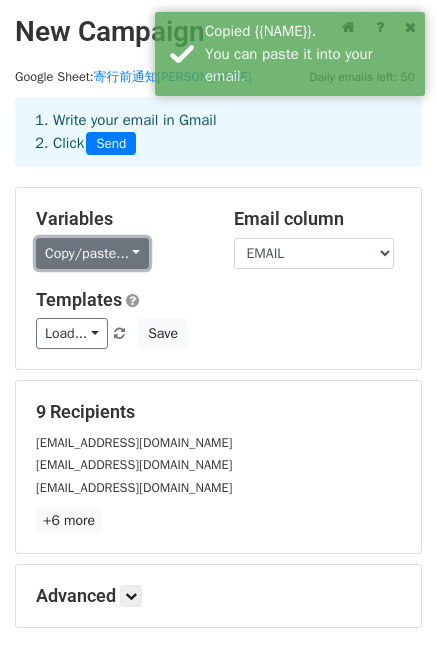 click on "Copy/paste..." at bounding box center [92, 253] 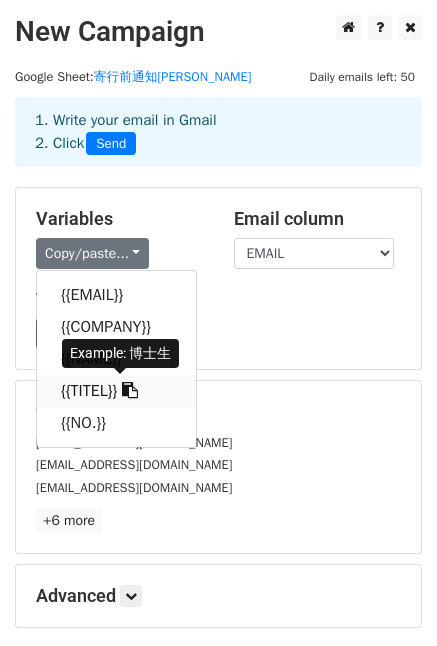 click on "{{TITEL}}" at bounding box center [116, 391] 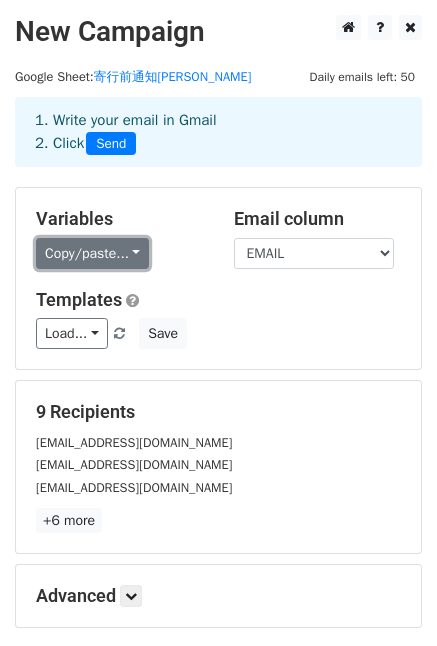 click on "Copy/paste..." at bounding box center [92, 253] 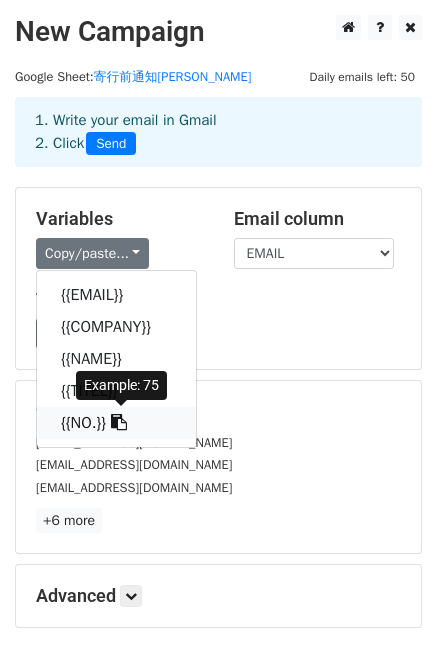 click on "{{NO.}}" at bounding box center (116, 423) 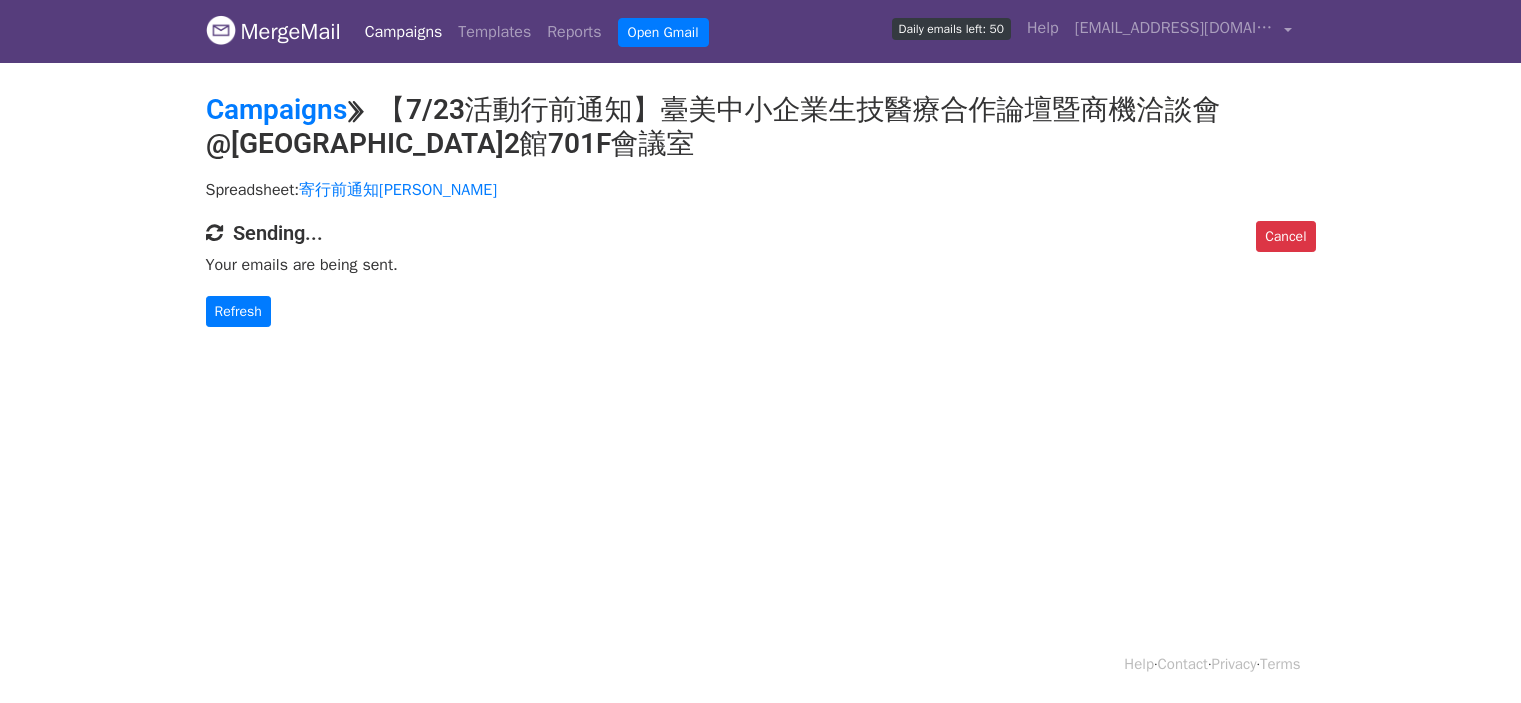 scroll, scrollTop: 0, scrollLeft: 0, axis: both 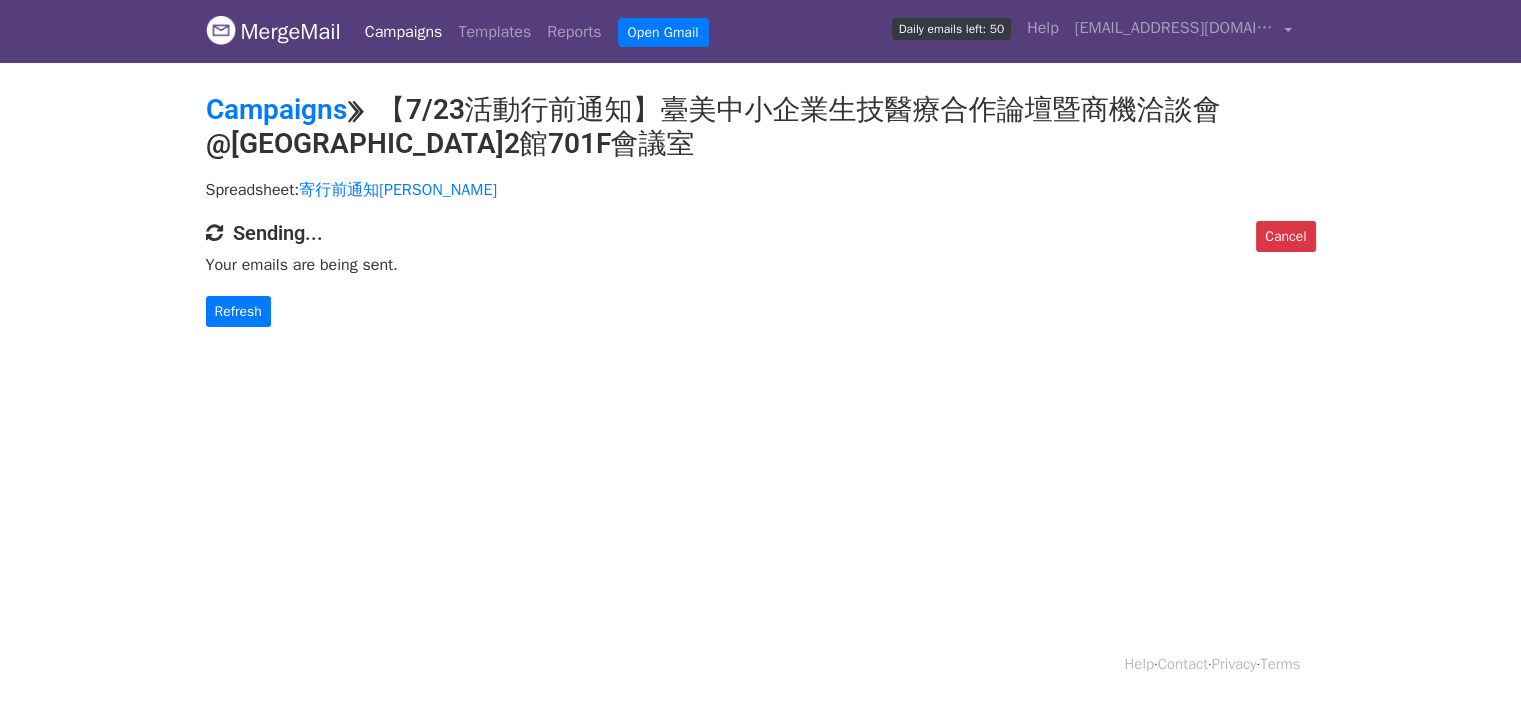 drag, startPoint x: 428, startPoint y: 463, endPoint x: 302, endPoint y: 53, distance: 428.92422 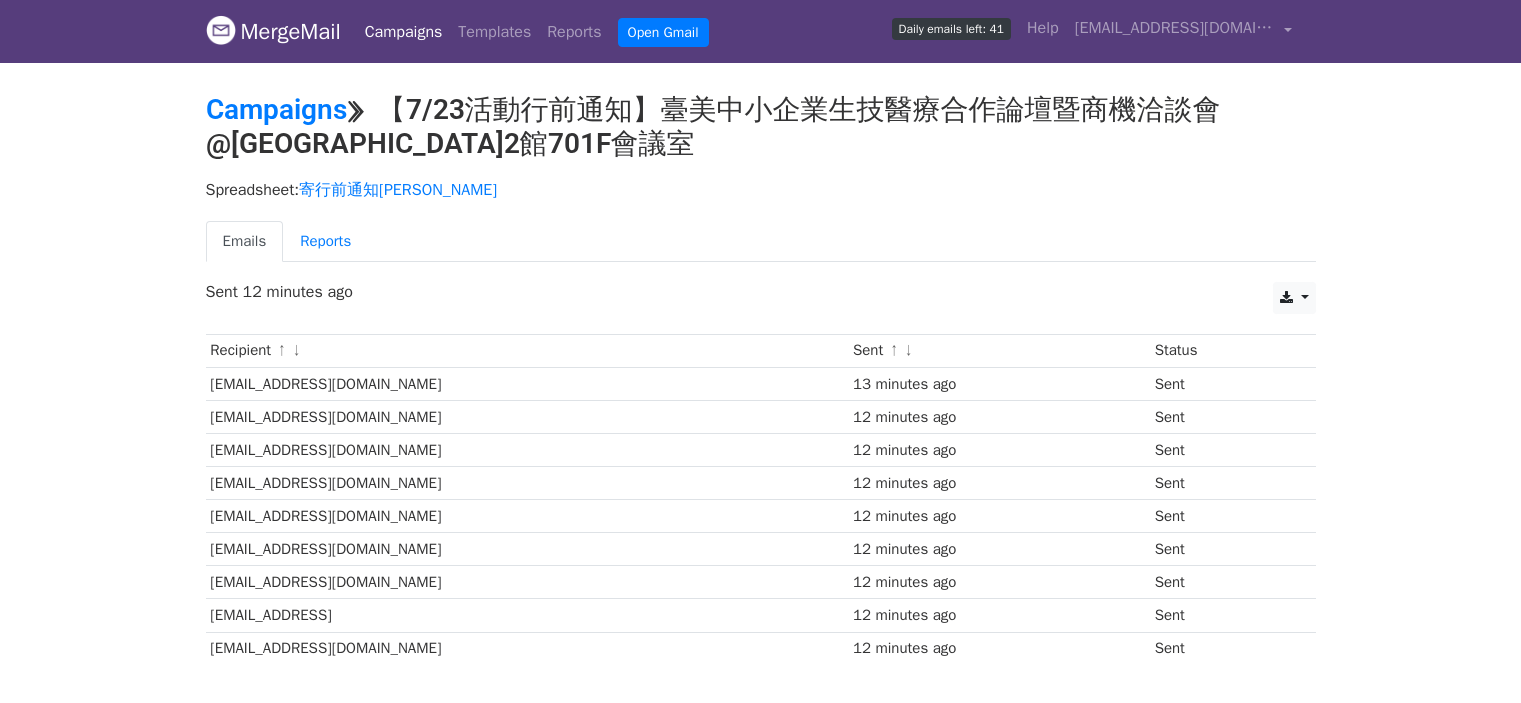 scroll, scrollTop: 0, scrollLeft: 0, axis: both 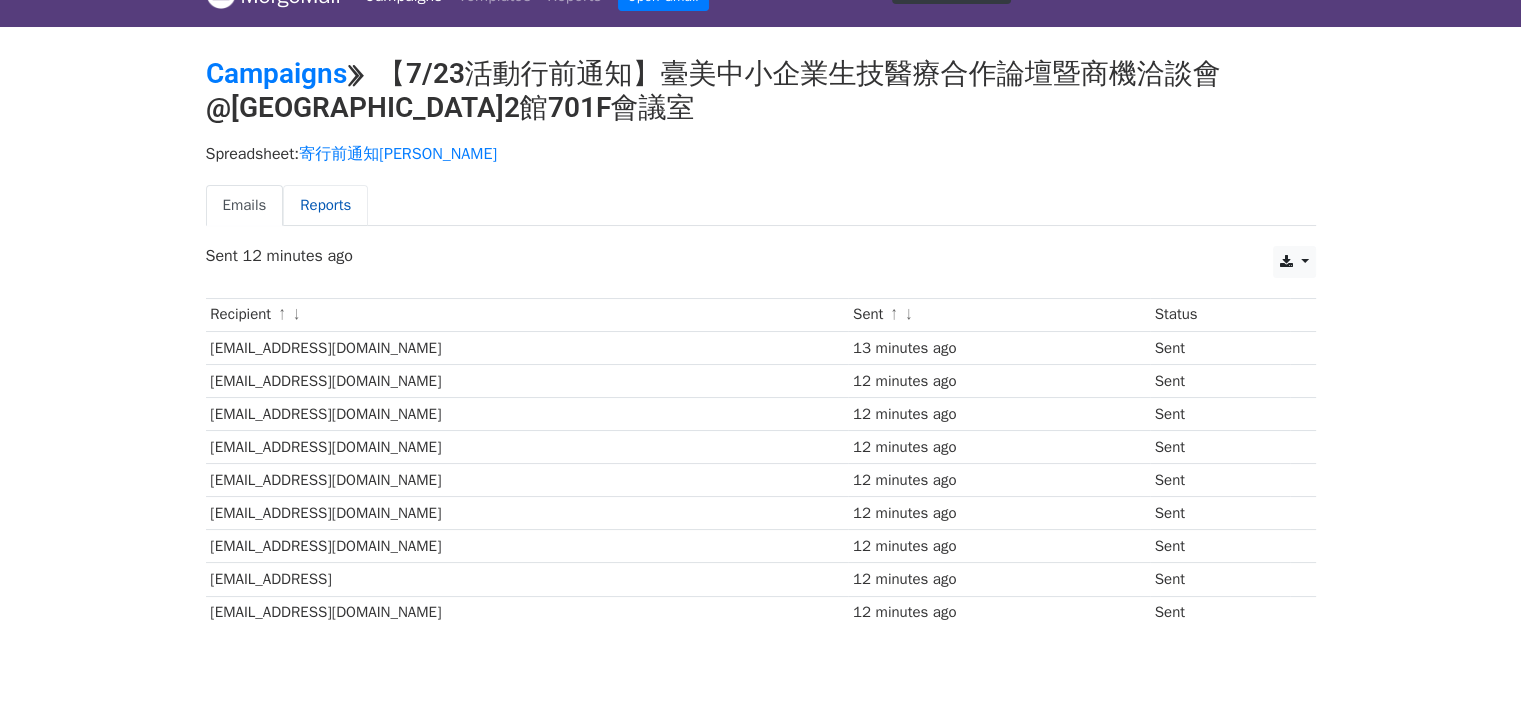 click on "Reports" at bounding box center (325, 205) 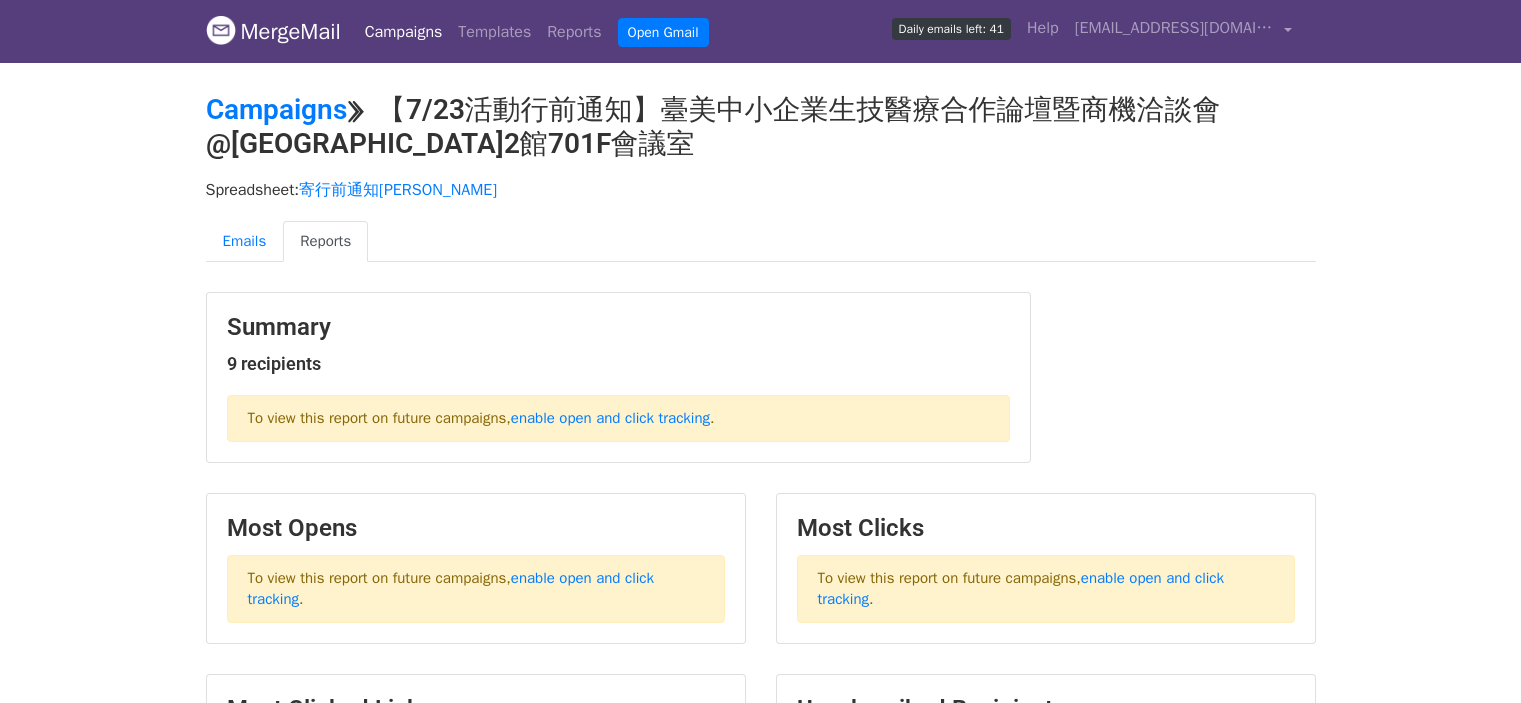 scroll, scrollTop: 0, scrollLeft: 0, axis: both 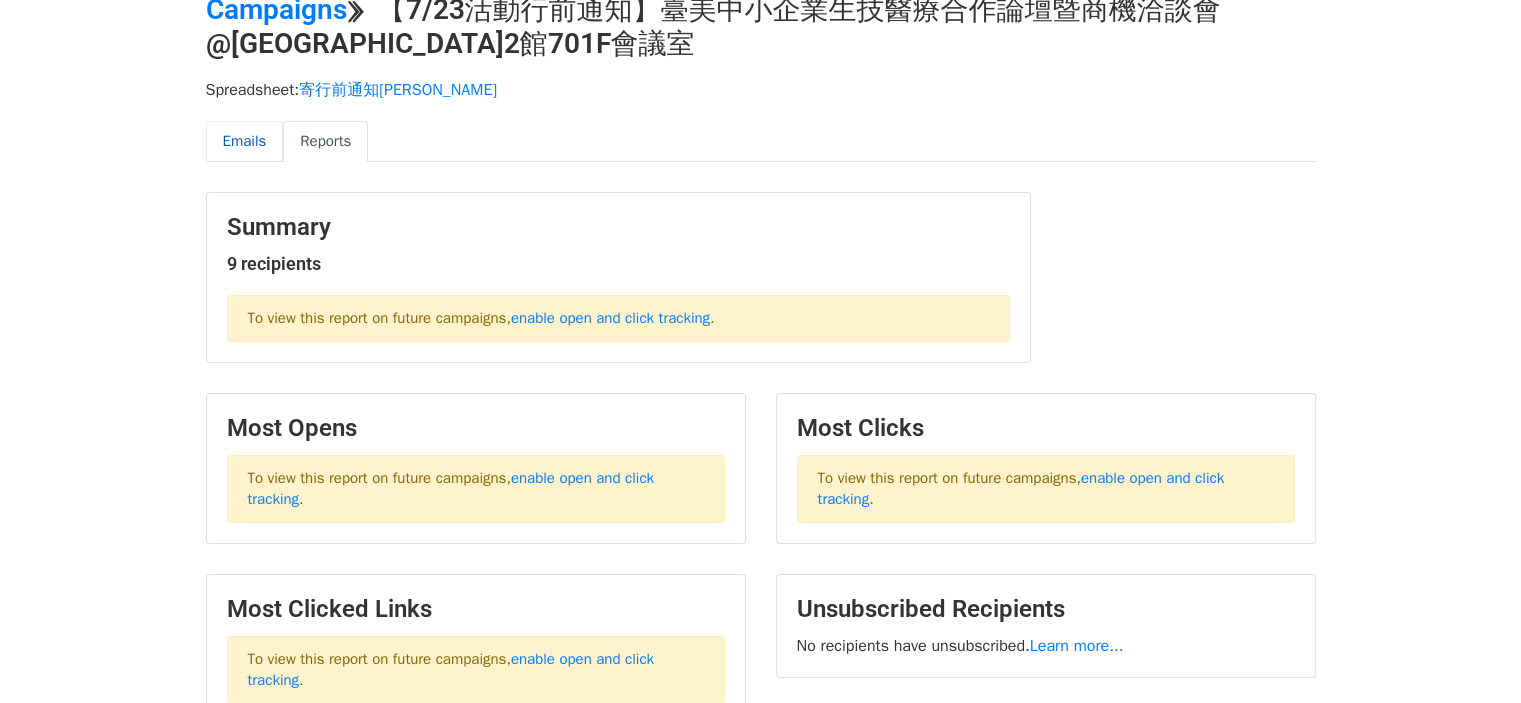 click on "Emails" at bounding box center [245, 141] 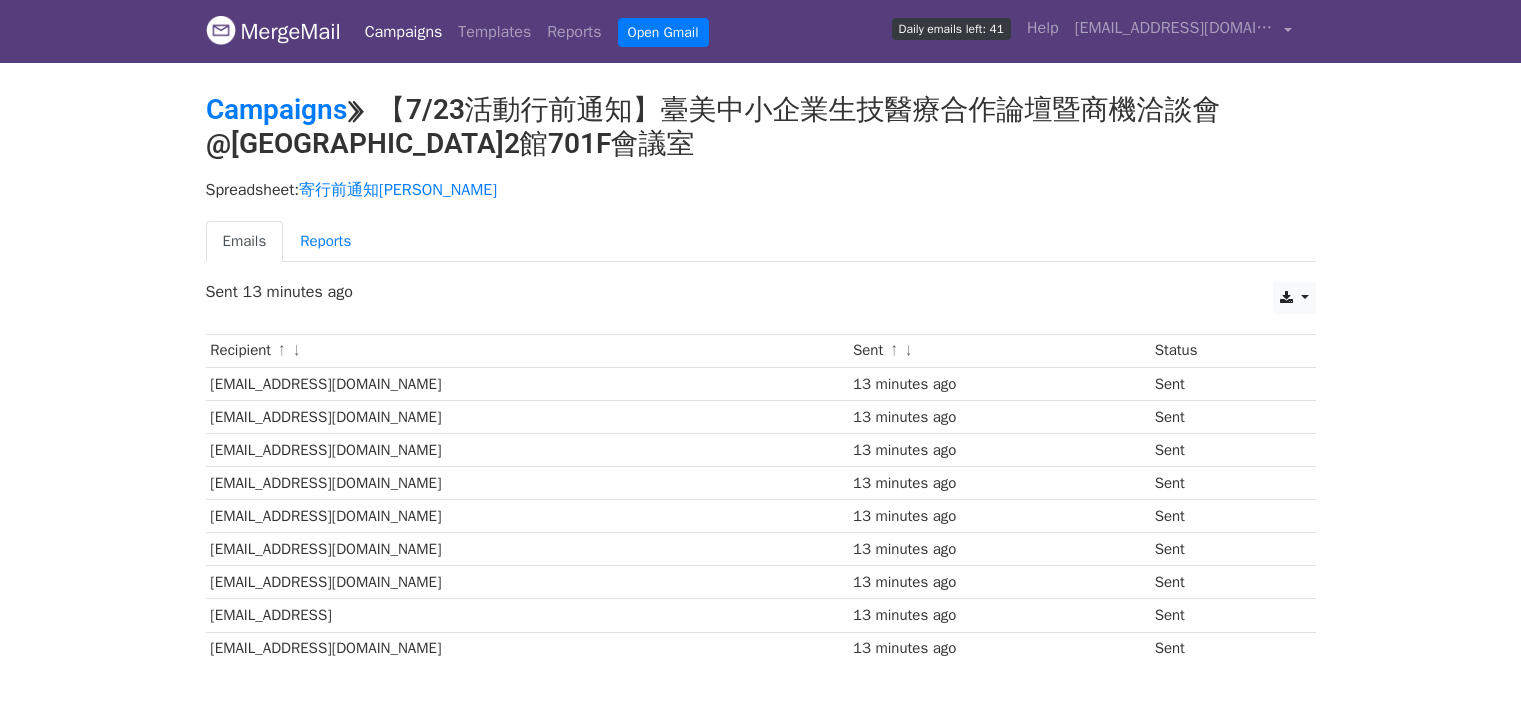scroll, scrollTop: 0, scrollLeft: 0, axis: both 